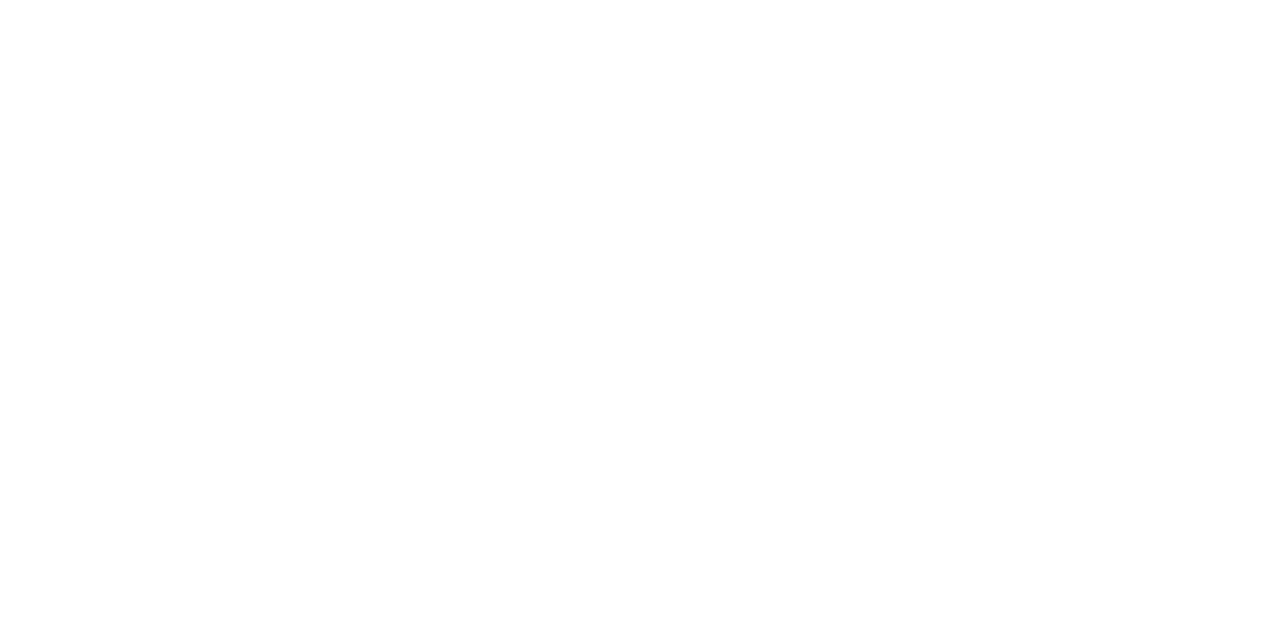 scroll, scrollTop: 0, scrollLeft: 0, axis: both 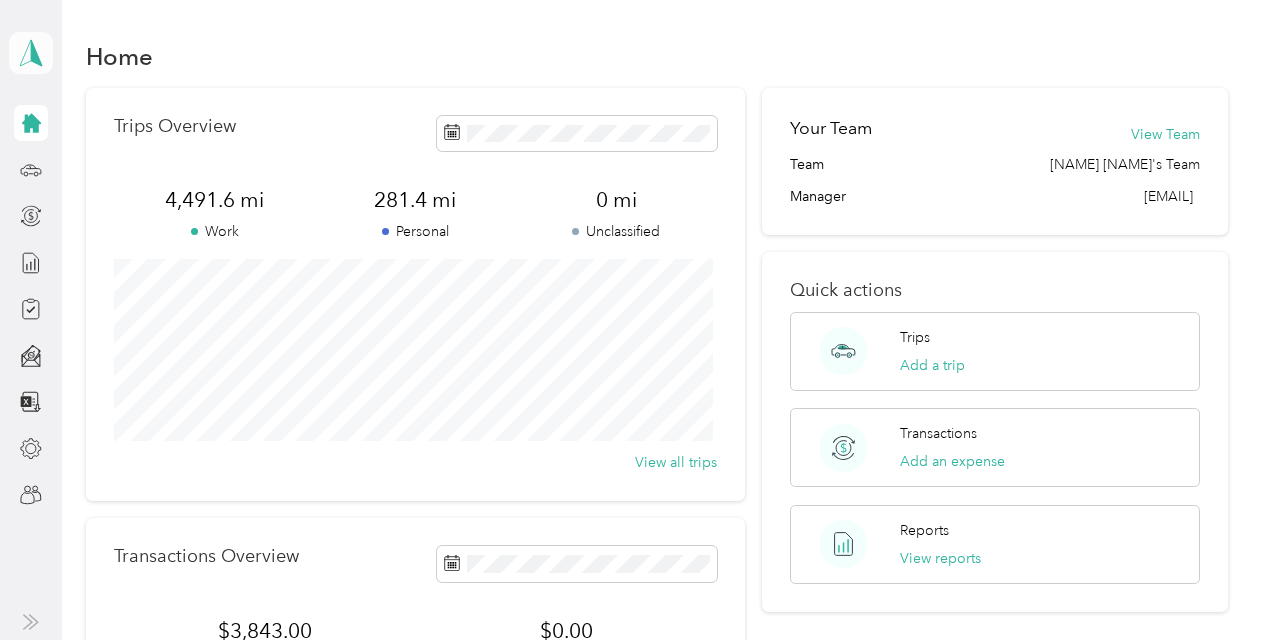 click at bounding box center [31, 53] 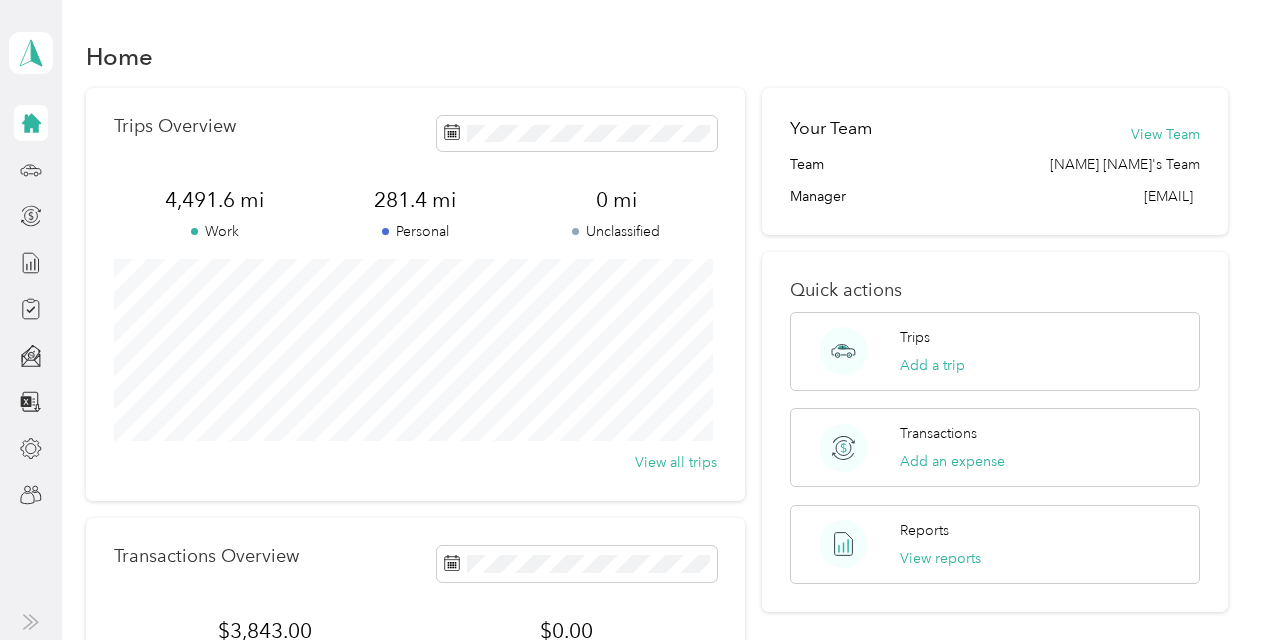 click on "Team dashboard" at bounding box center (79, 164) 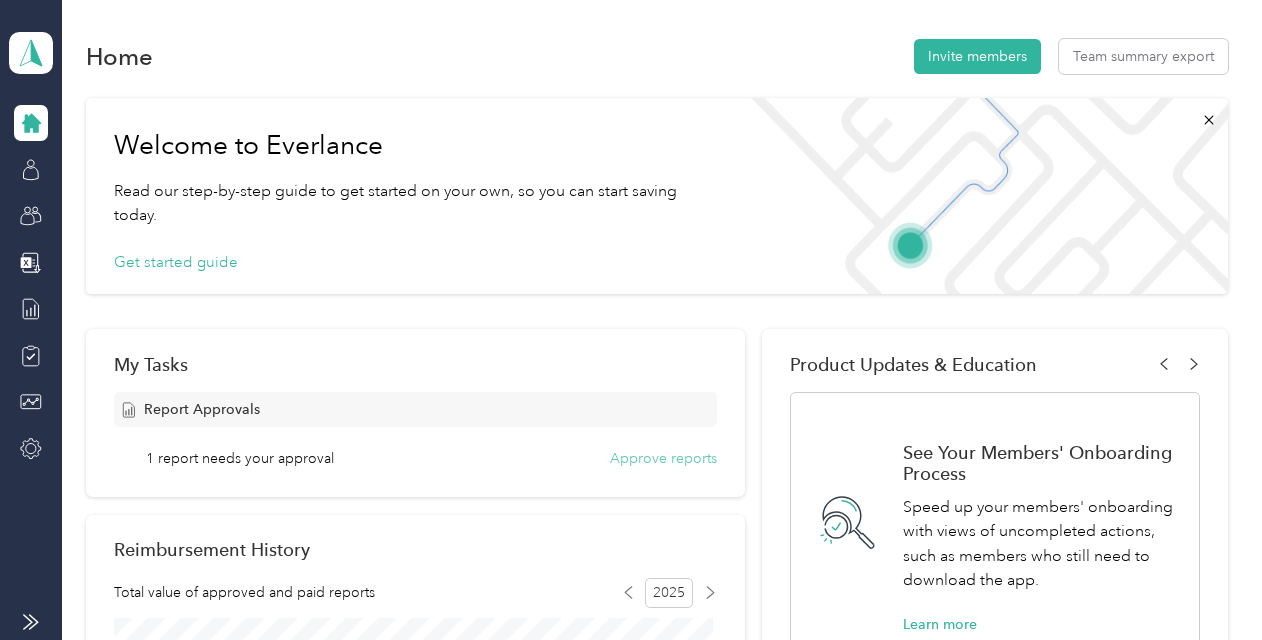click on "Approve reports" at bounding box center (663, 458) 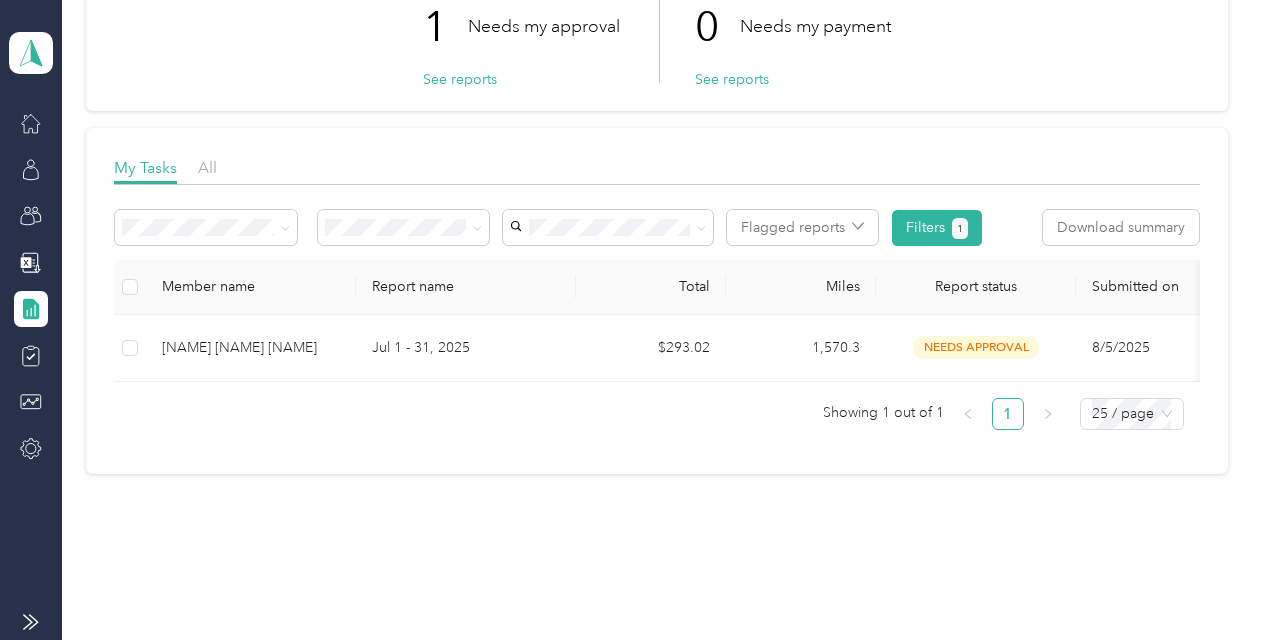 scroll, scrollTop: 200, scrollLeft: 0, axis: vertical 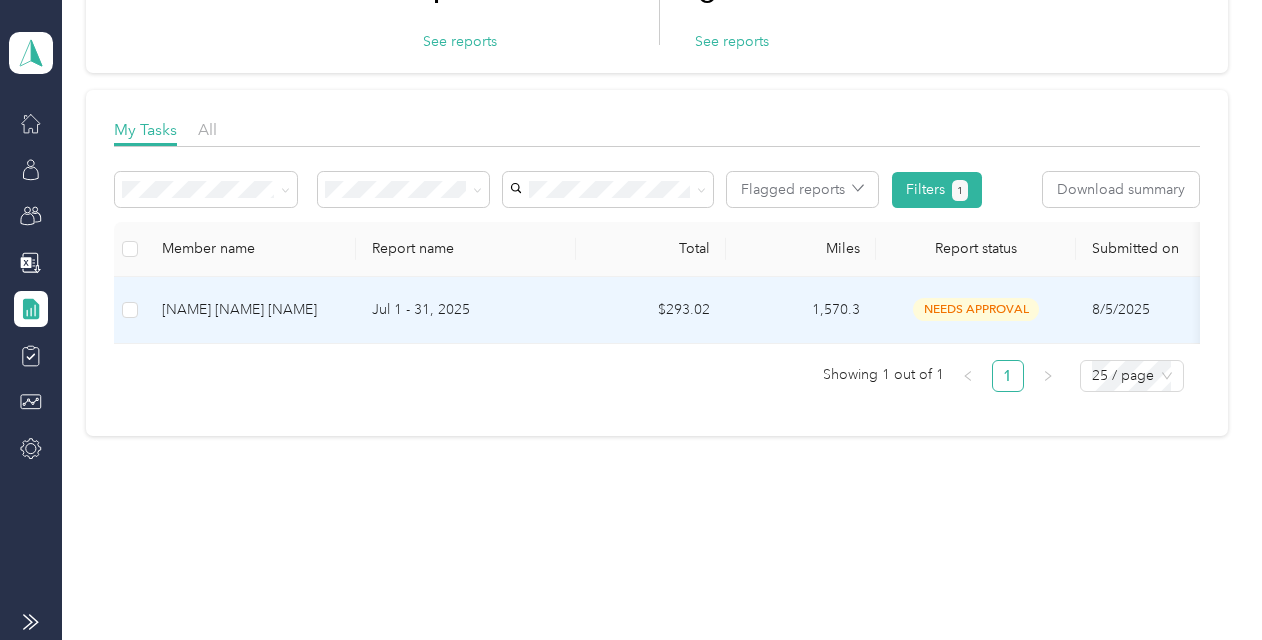 click on "[NAME] [NAME] [NAME]" at bounding box center (251, 310) 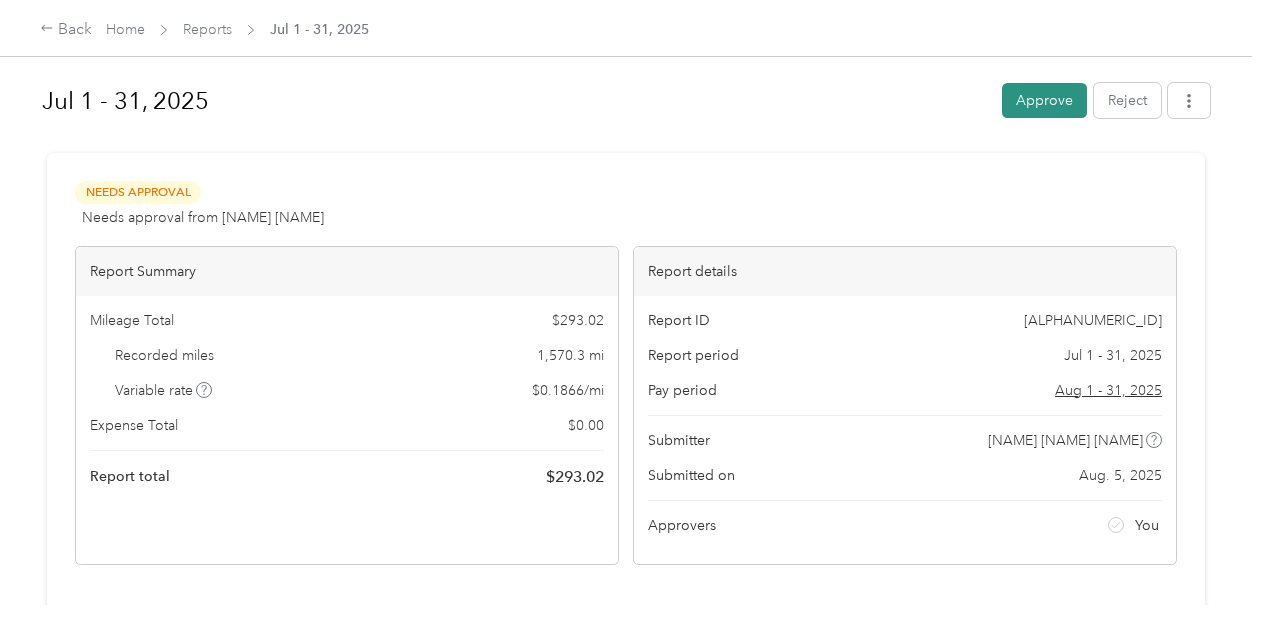 click on "Approve" at bounding box center (1044, 100) 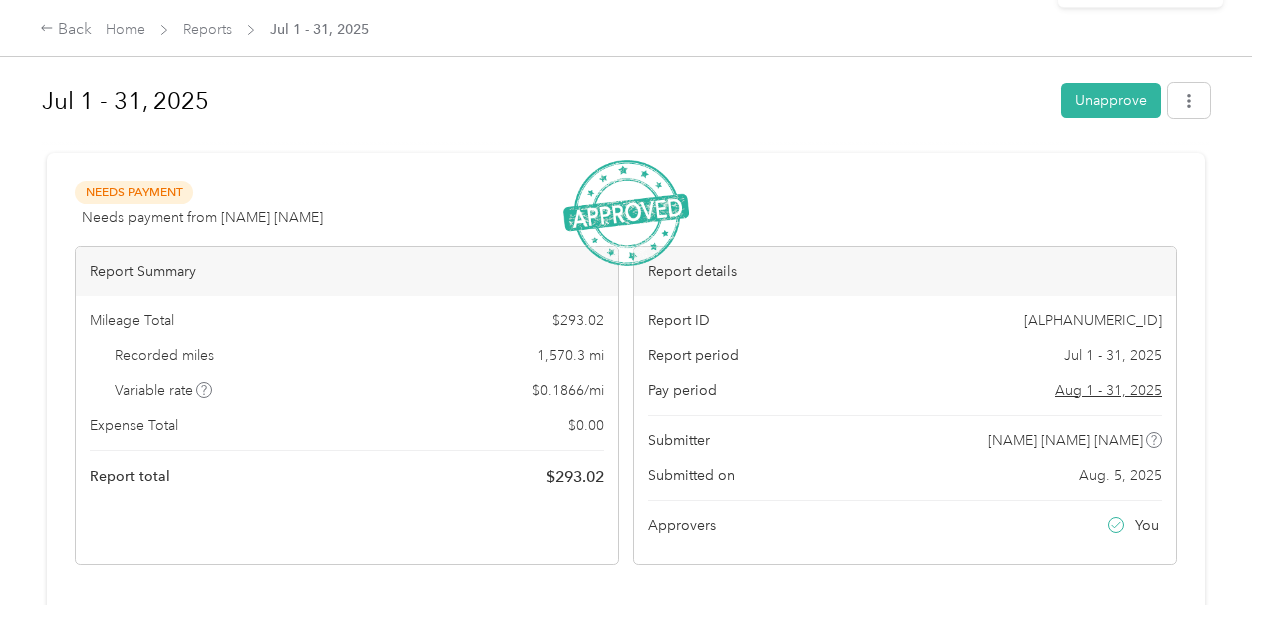 click on "Home Reports [MONTH] [DAY] - [DAY], [YEAR]" at bounding box center [237, 29] 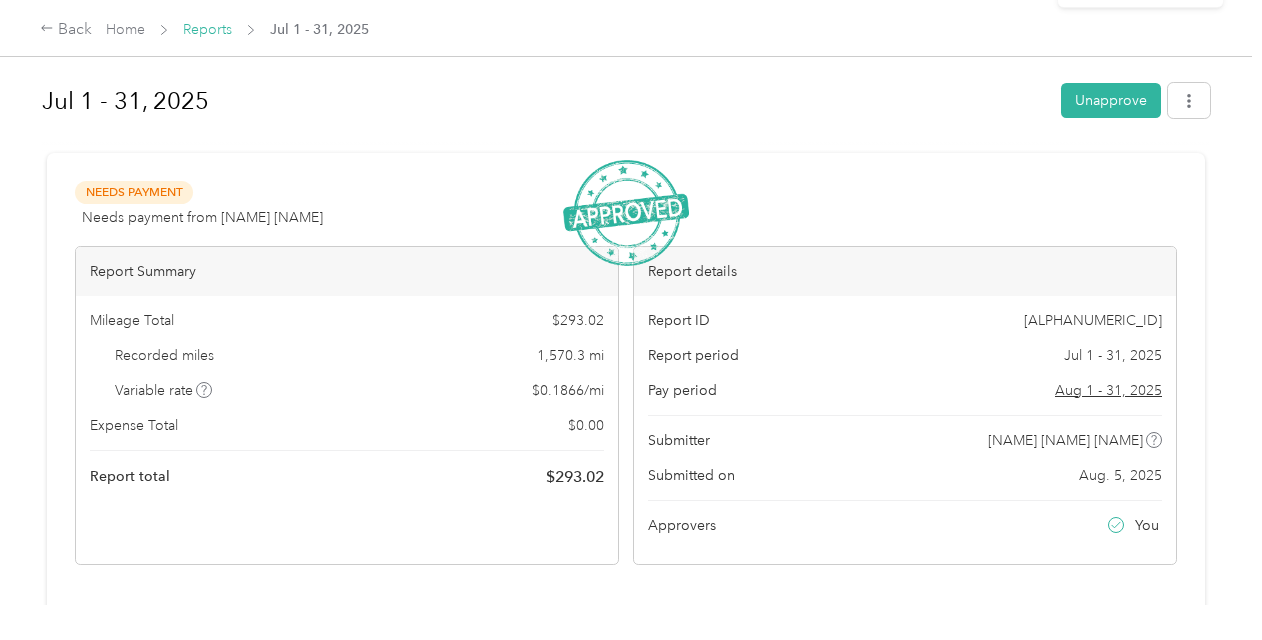 click on "Reports" at bounding box center (207, 29) 